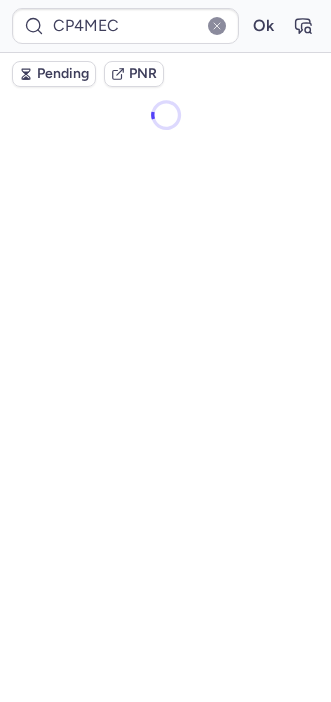 scroll, scrollTop: 0, scrollLeft: 0, axis: both 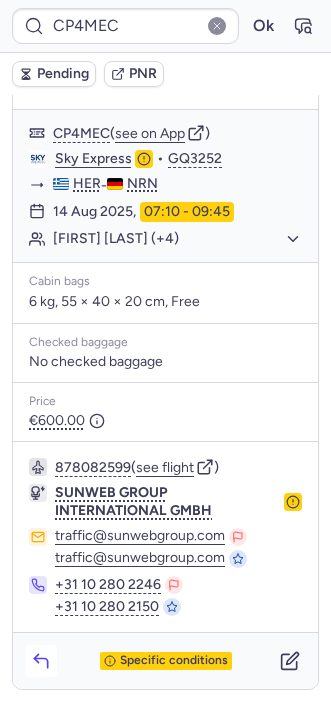 click 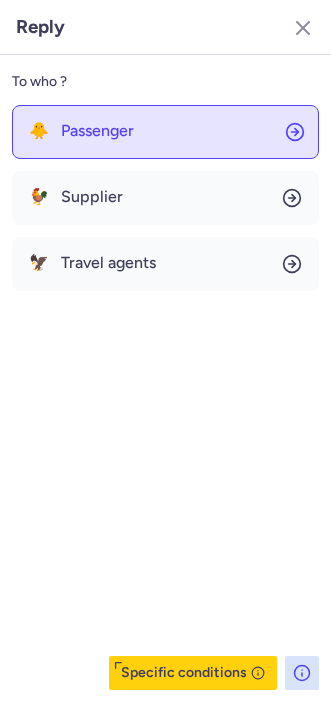 click on "Passenger" at bounding box center [97, 131] 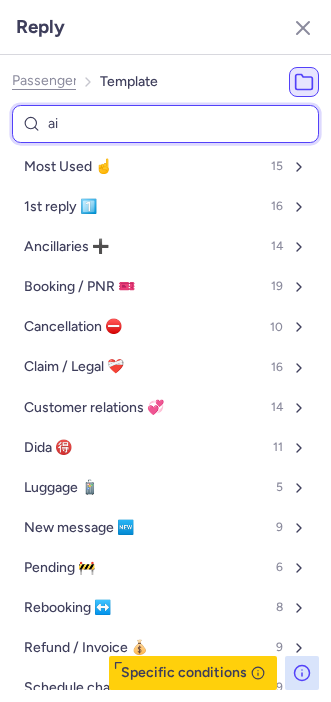 type on "air" 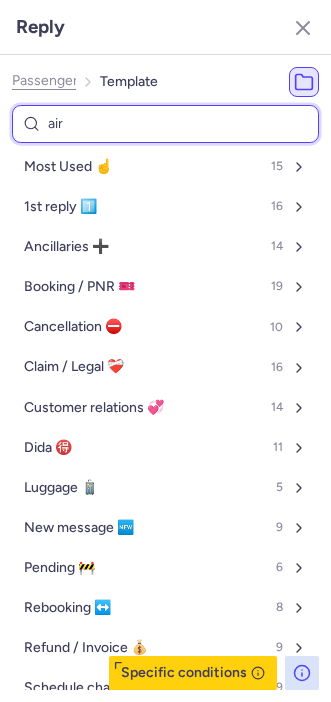 select on "en" 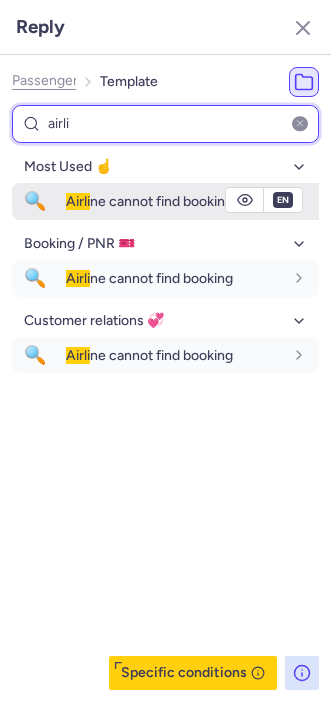 type on "airli" 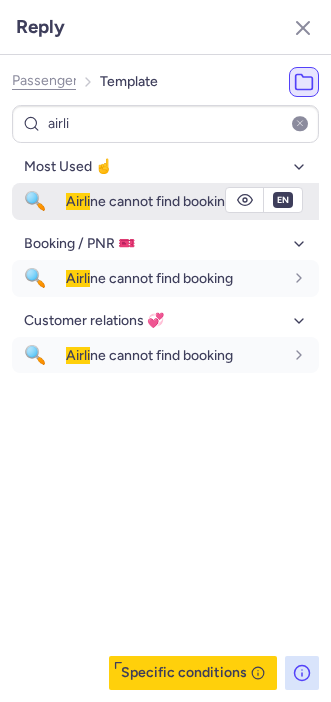 click on "Airli" at bounding box center [78, 201] 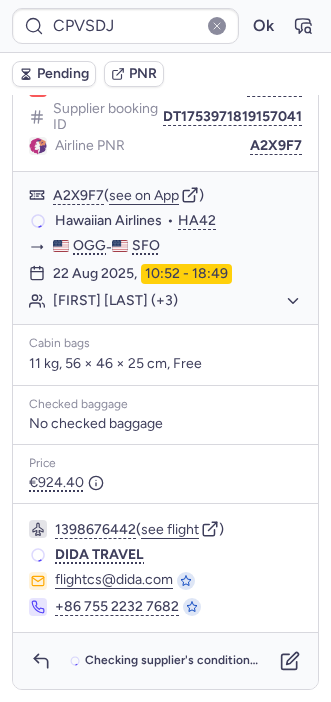 scroll, scrollTop: 274, scrollLeft: 0, axis: vertical 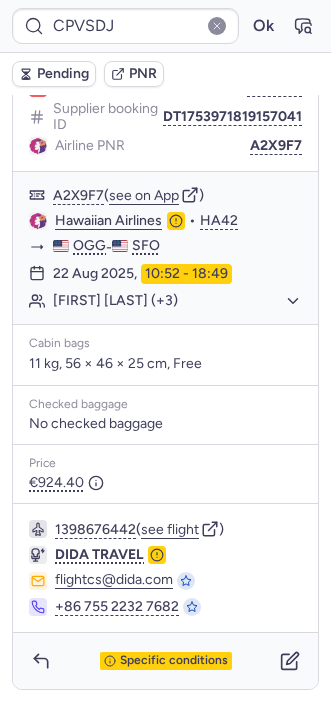 type on "CPWLOL" 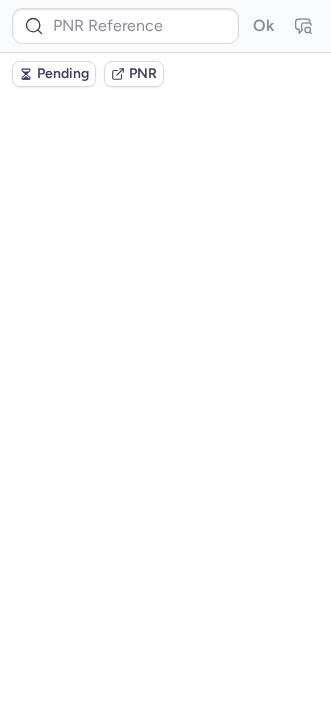 scroll, scrollTop: 0, scrollLeft: 0, axis: both 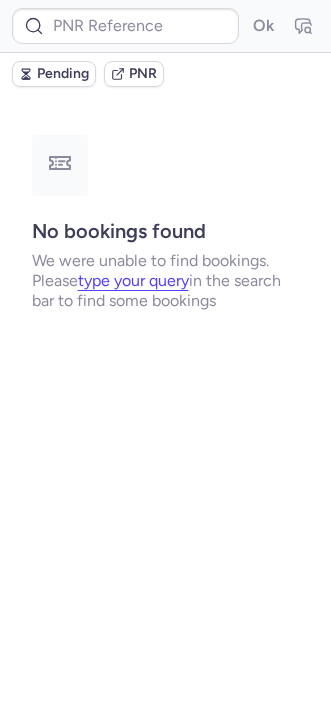 type on "DT1751910573988459" 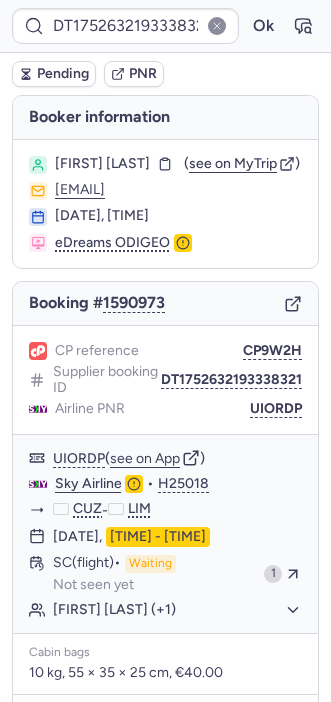 type on "06AUG25" 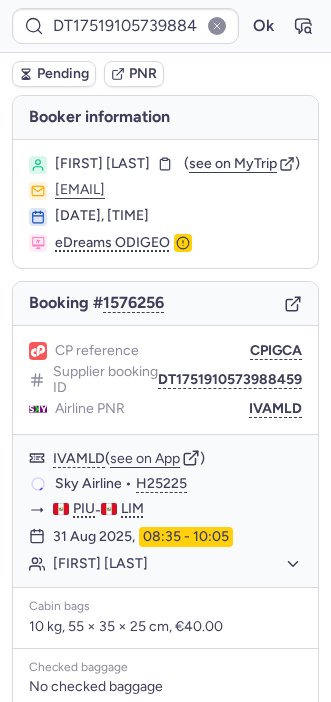 type on "CPCNAV" 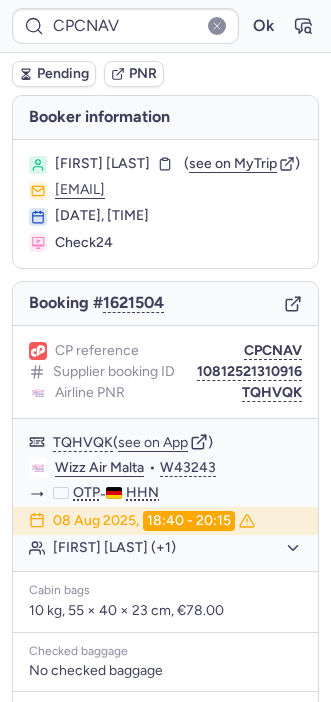 scroll, scrollTop: 308, scrollLeft: 0, axis: vertical 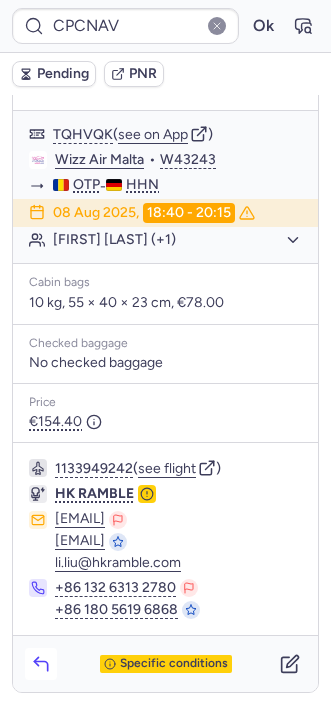 click 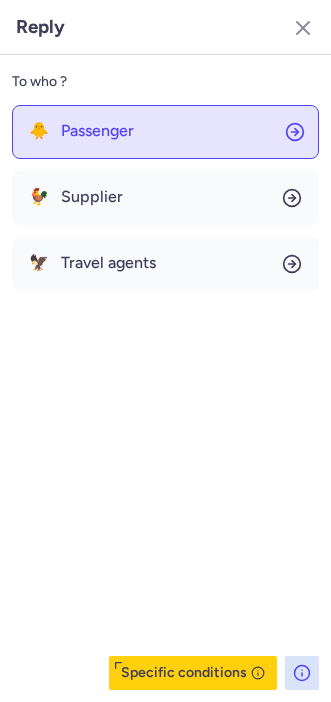 click on "Passenger" at bounding box center (97, 131) 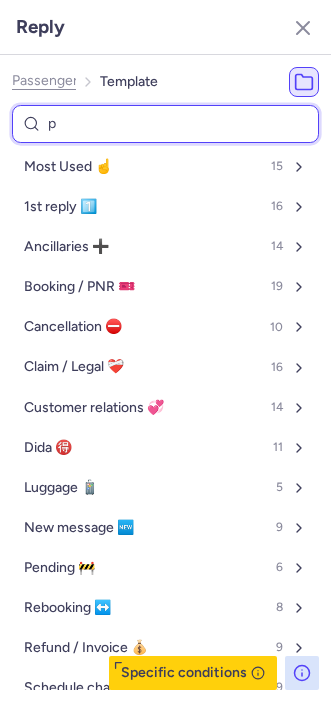 type on "pn" 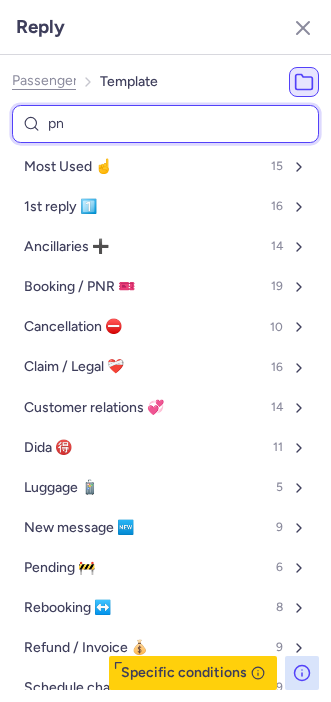 select on "en" 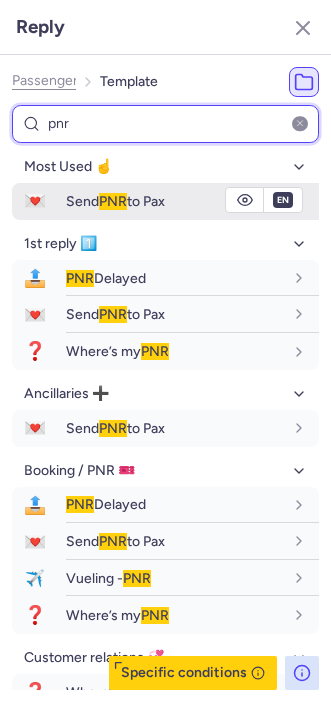 type on "pnr" 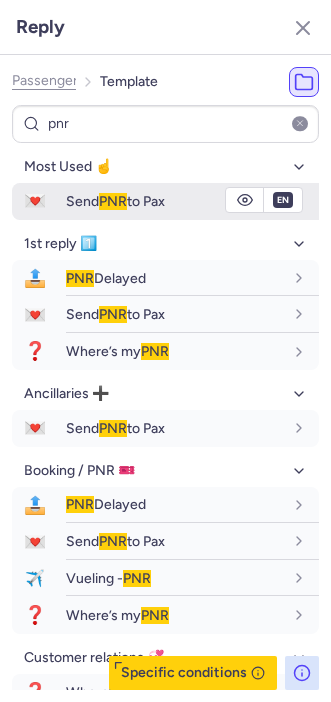 click on "Send  PNR  to Pax" at bounding box center (115, 201) 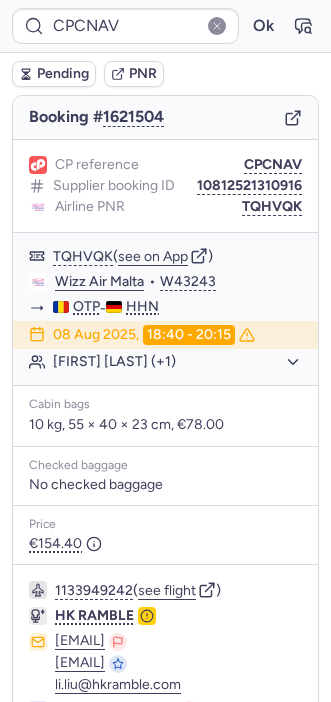scroll, scrollTop: 144, scrollLeft: 0, axis: vertical 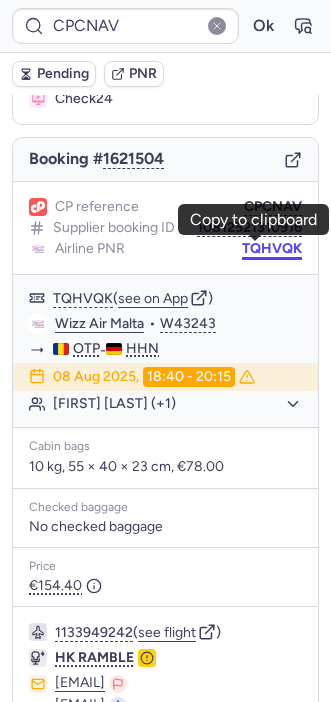 click on "TQHVQK" at bounding box center [272, 249] 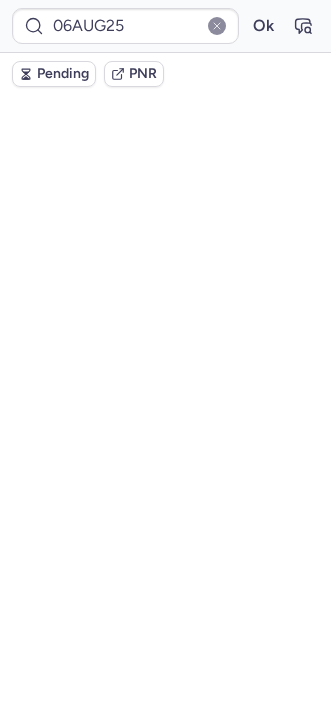 scroll, scrollTop: 0, scrollLeft: 0, axis: both 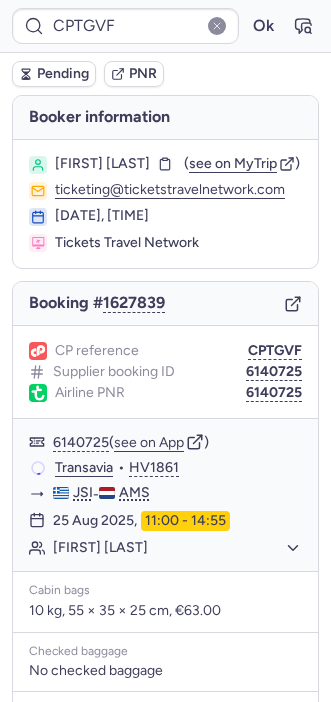type on "CPVSDJ" 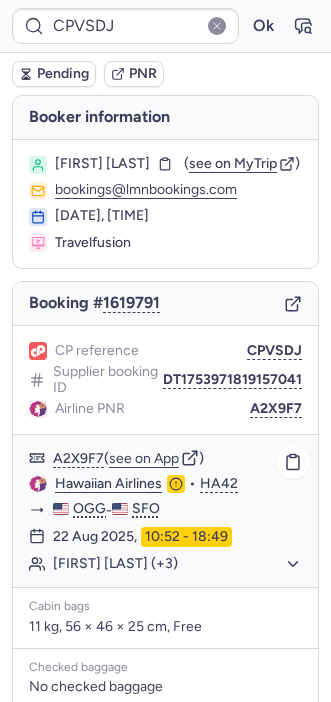 scroll, scrollTop: 274, scrollLeft: 0, axis: vertical 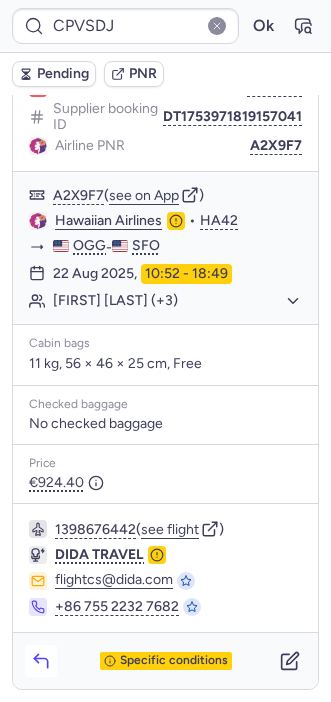 click 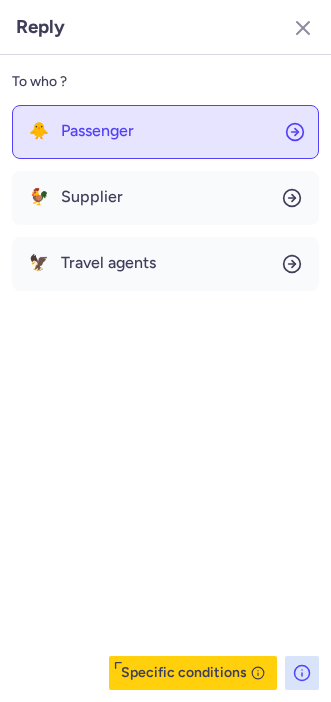 click on "🐥 Passenger" 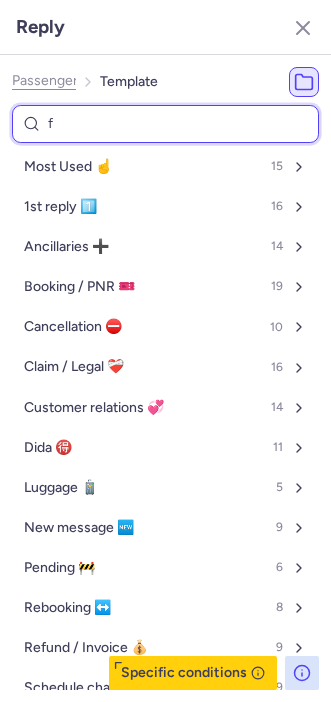 type on "fo" 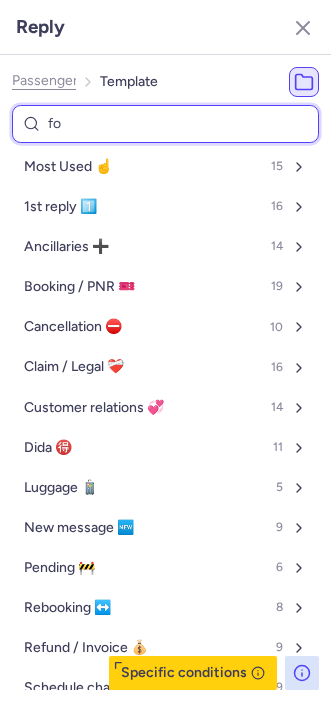 select on "en" 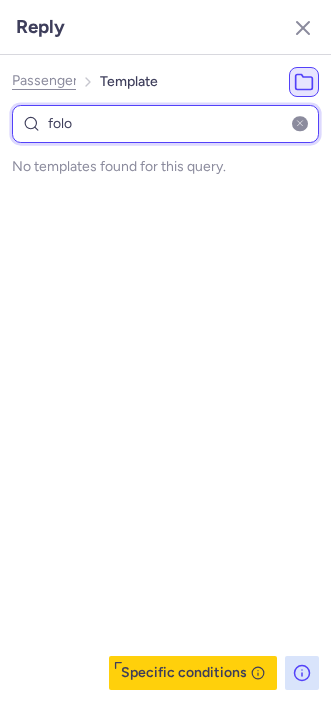 type on "fol" 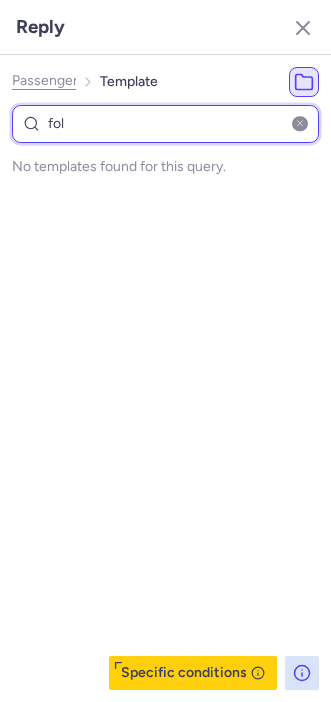 select on "en" 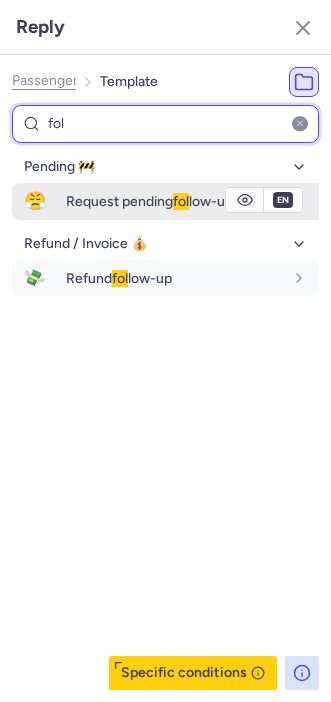 type on "fol" 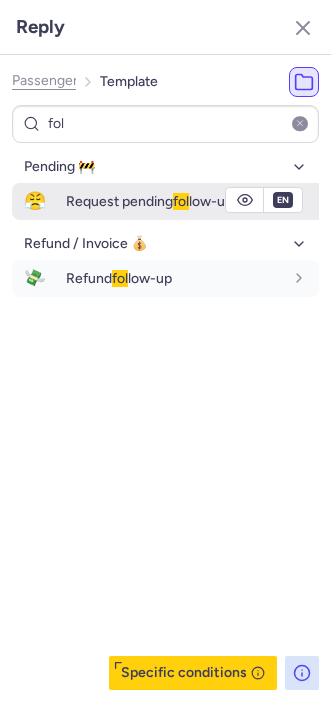 click on "Request pending   fol low-up" at bounding box center [149, 201] 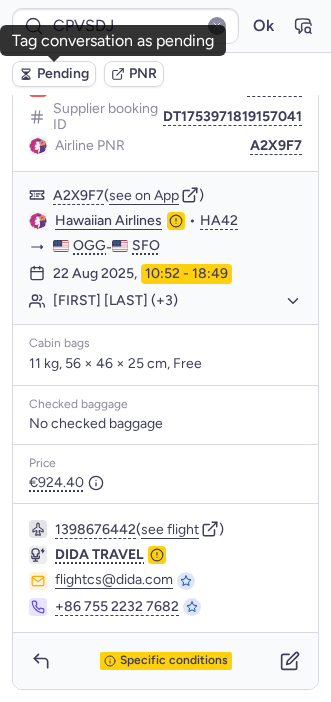 click on "Pending" at bounding box center [63, 74] 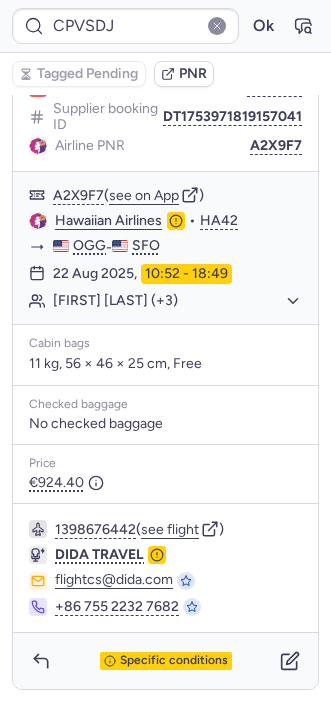 type on "CPTGVF" 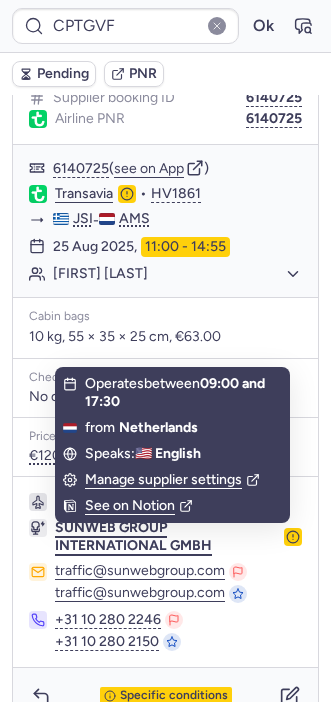 scroll, scrollTop: 320, scrollLeft: 0, axis: vertical 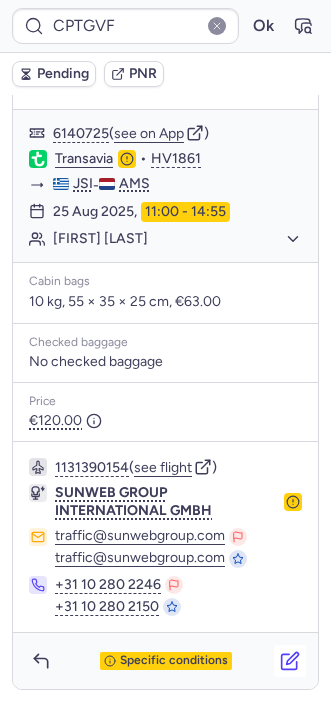 click 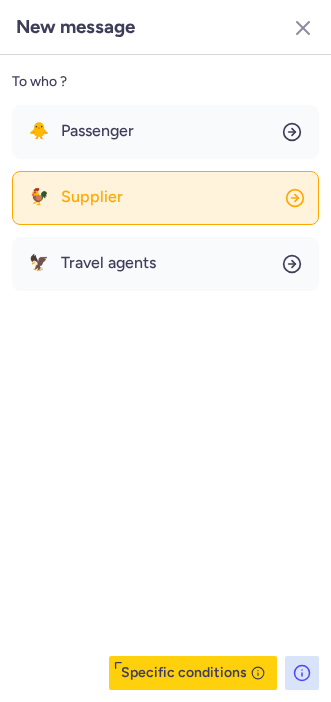 click on "🐓 Supplier" 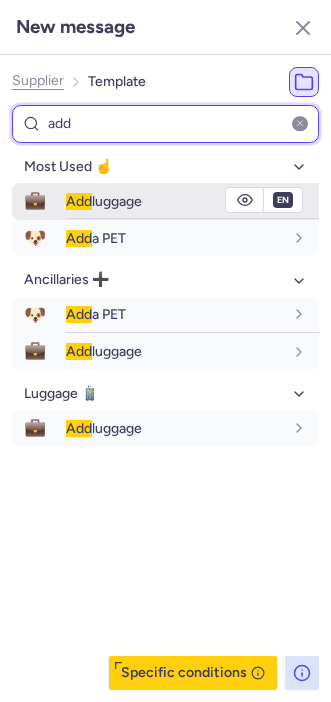 type on "add" 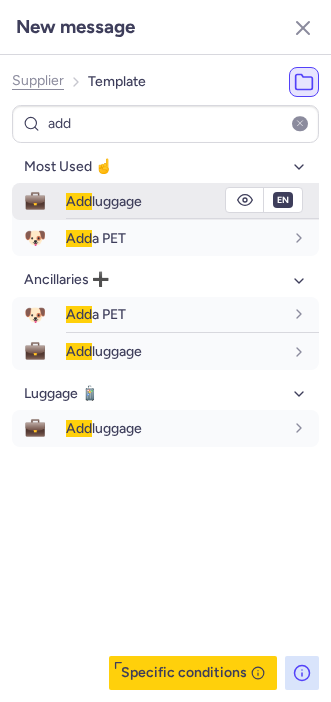 click on "Add  luggage" at bounding box center (104, 201) 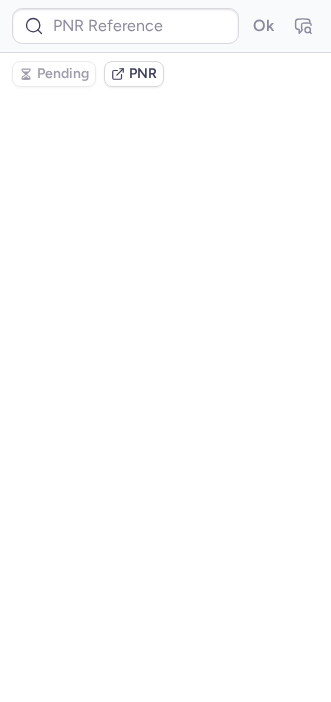 scroll, scrollTop: 0, scrollLeft: 0, axis: both 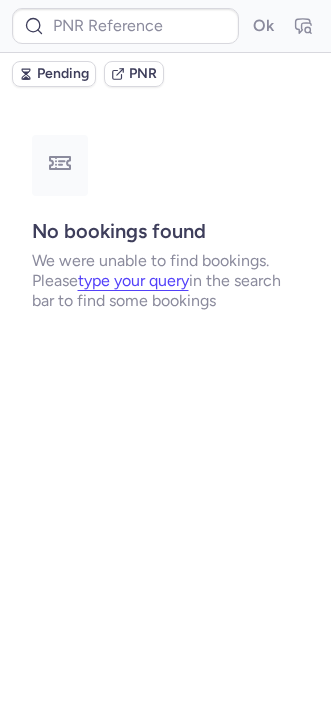 type on "CPTGVF" 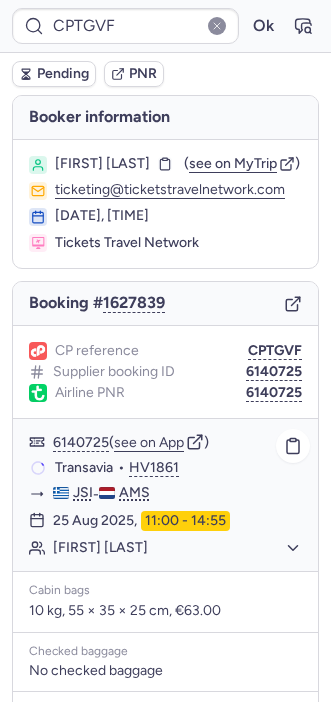 scroll, scrollTop: 320, scrollLeft: 0, axis: vertical 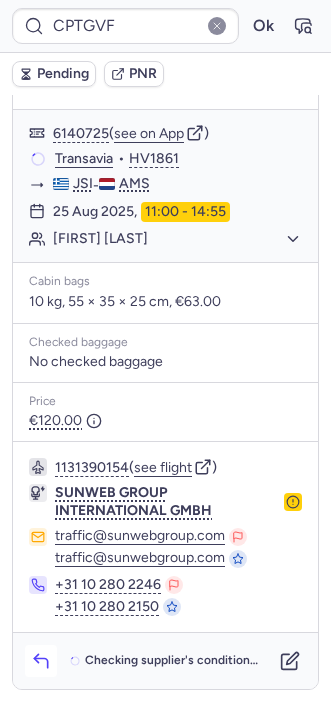 click 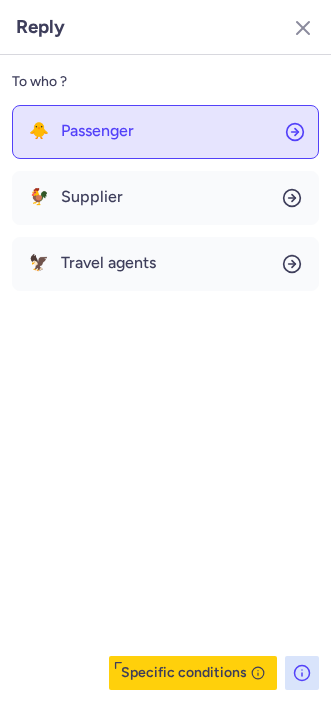 click on "Passenger" at bounding box center (97, 131) 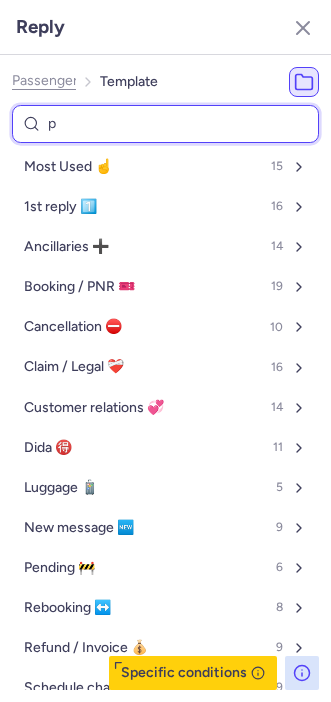 type on "pe" 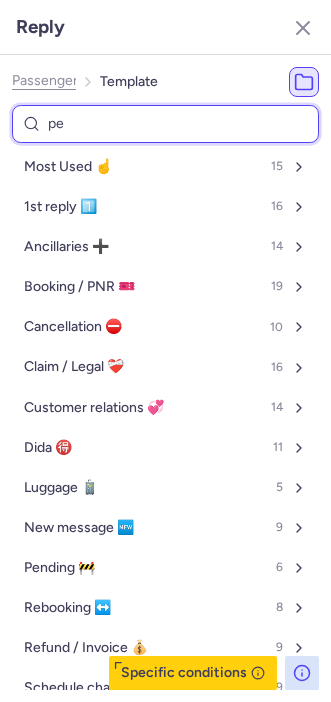 select on "en" 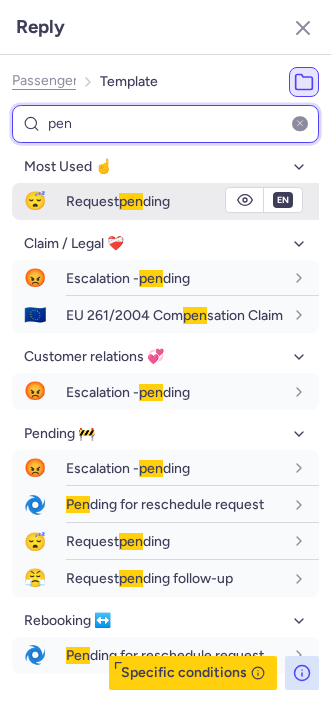 type on "pen" 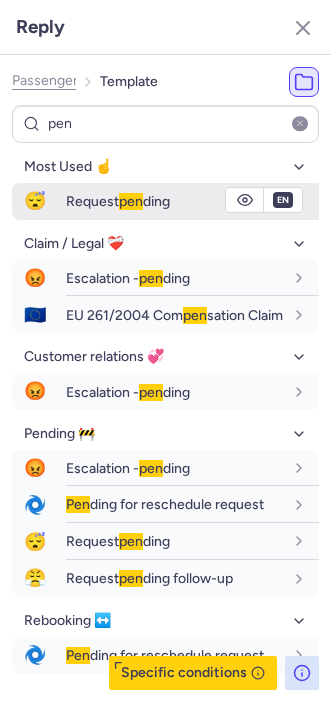 click on "Request  pen ding" at bounding box center (192, 201) 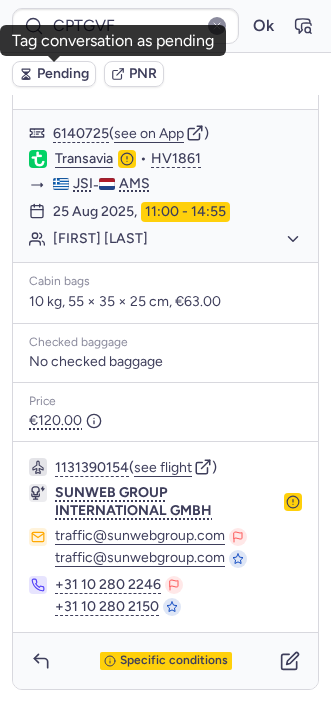 click 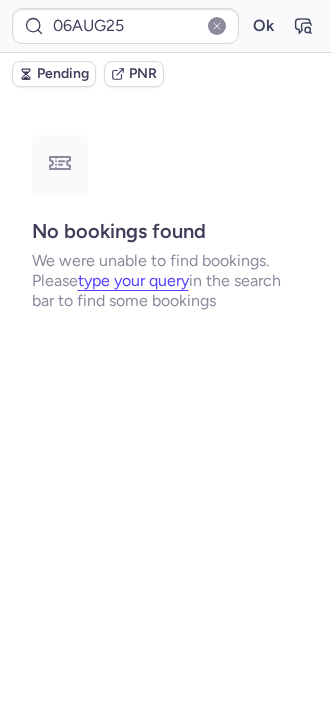 scroll, scrollTop: 0, scrollLeft: 0, axis: both 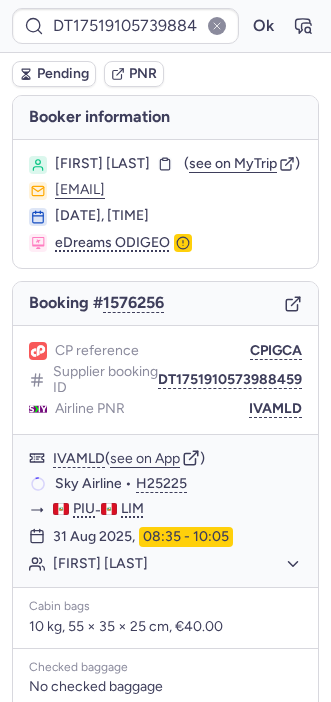 click on "DT1751910573988459  Ok  Pending PNR Booker information [FIRST] [LAST]  ( see on MyTrip  )  [EMAIL] [DATE], [TIME] eDreams ODIGEO Booking # 1576256 CP reference CPIGCA Supplier booking ID DT1751910573988459 Airline PNR IVAMLD IVAMLD  ( see on App )  Sky Airline  •  H25225 PIU  -  LIM [DATE],  [TIME] - [TIME] [FIRST] [LAST]   Cabin bags  10 kg, 55 × 35 × 25 cm, €40.00 Checked baggage No checked baggage Price €28.22  1092680439  ( see flight )  DIDA TRAVEL flightcs@dida.com +86 [PHONE] Checking supplier's conditions..." at bounding box center [165, 0] 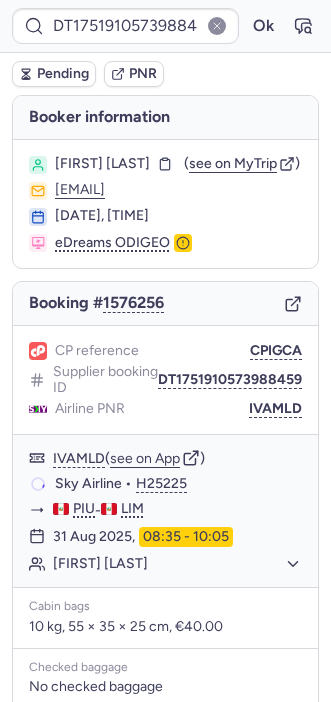 click 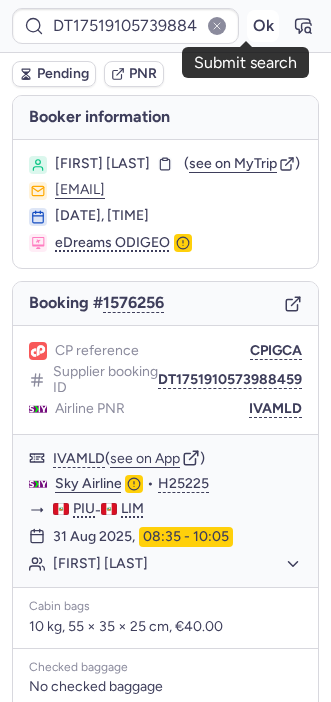 click on "Ok" at bounding box center (263, 26) 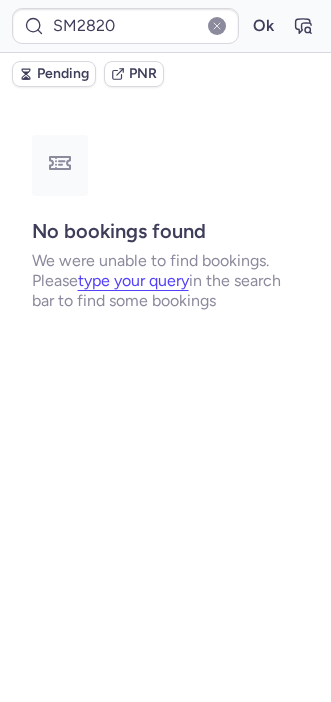 type on "CP8FGJ" 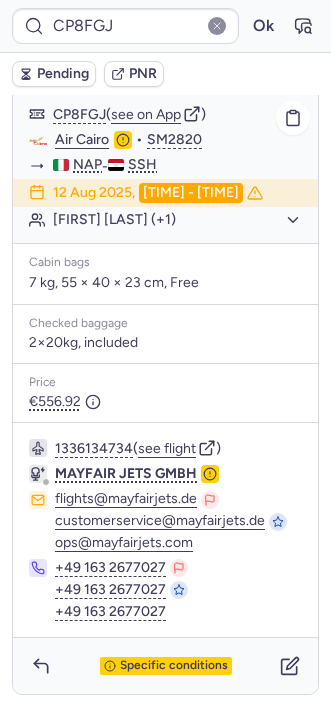 scroll, scrollTop: 322, scrollLeft: 0, axis: vertical 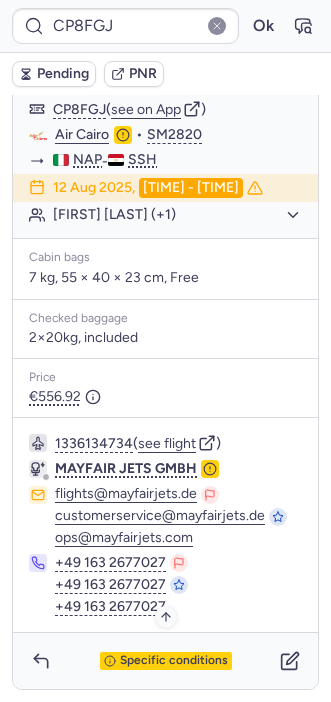 click on "Specific conditions" at bounding box center (174, 661) 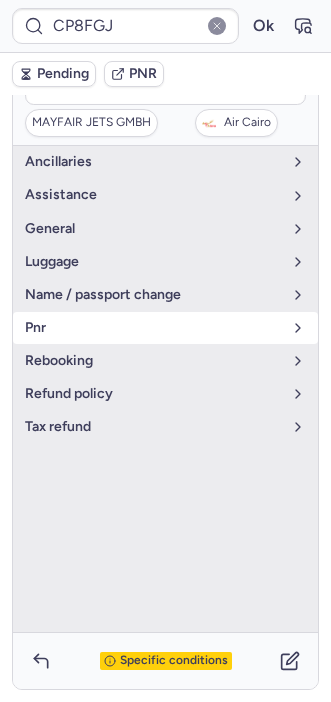 click on "pnr" at bounding box center [153, 328] 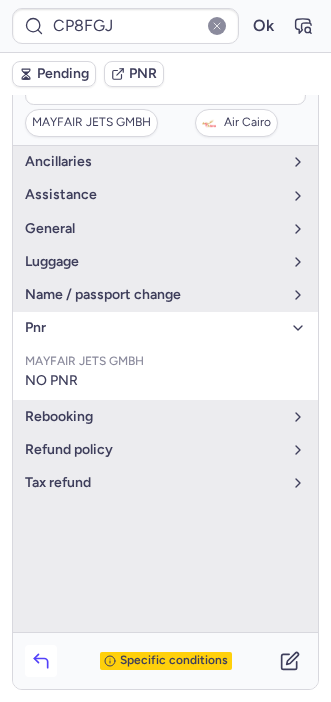 click 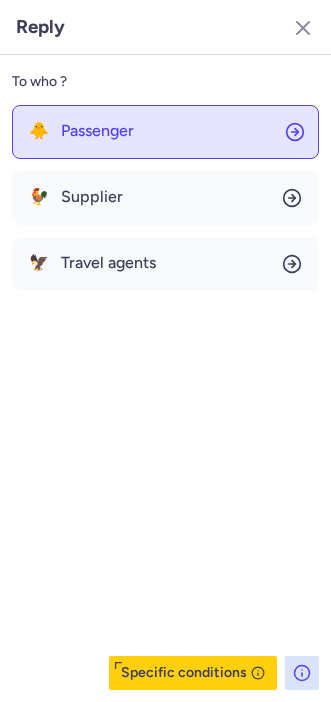 click on "🐥 Passenger" 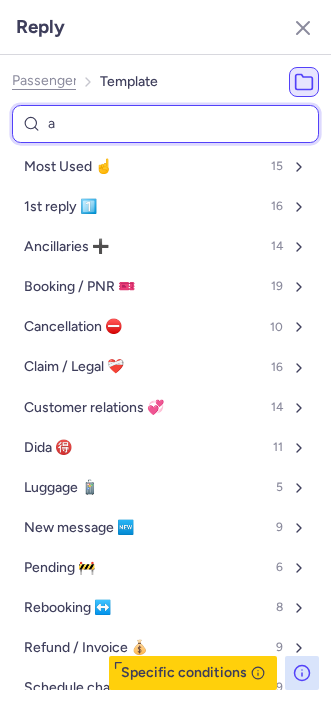 type on "ai" 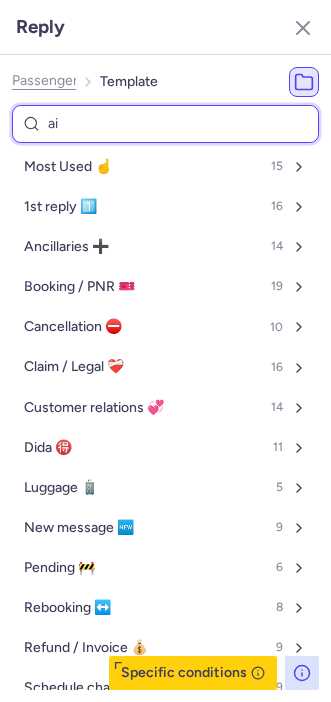 select on "en" 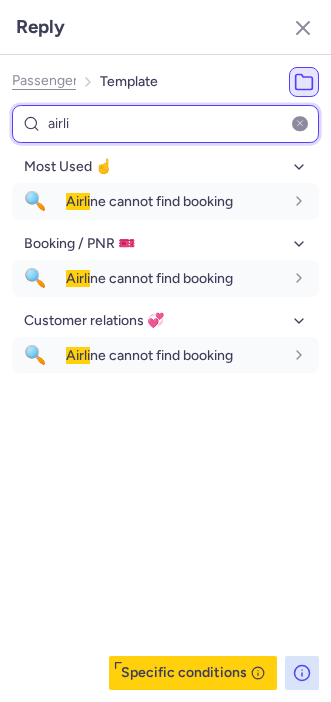 type on "airli" 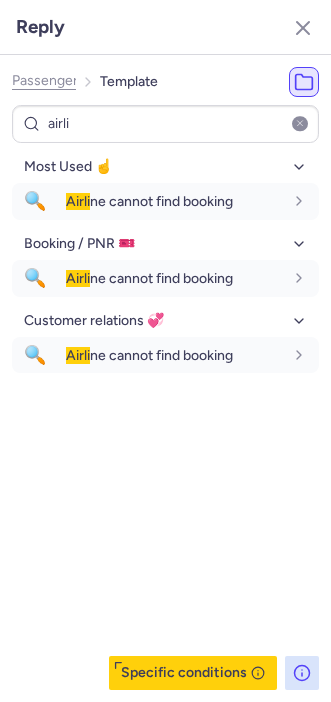 click on "Most Used ☝️ 🔍 Airli ne cannot find booking fr en de nl pt es it ru en Booking / PNR 🎫 🔍 Airli ne cannot find booking fr en de nl pt es it ru en Customer relations 💞 🔍 Airli ne cannot find booking fr en de nl pt es it ru en" at bounding box center (165, 420) 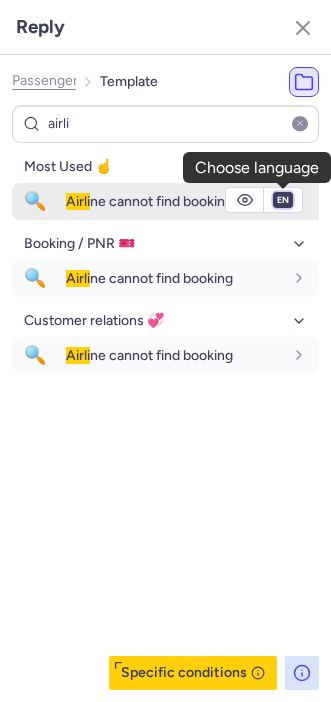 click on "fr en de nl pt es it ru" at bounding box center [283, 200] 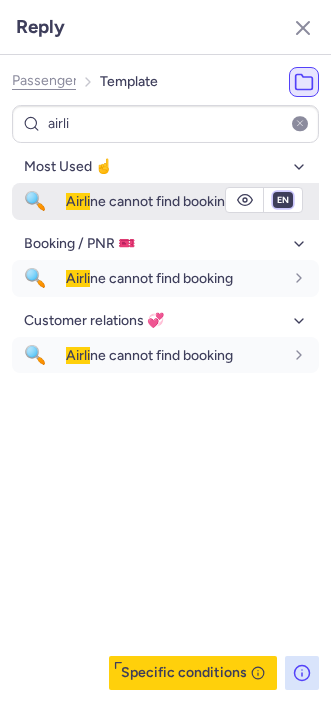select on "it" 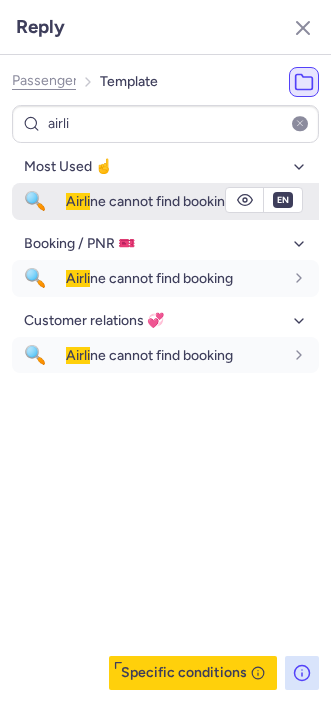 click on "fr en de nl pt es it ru" at bounding box center (283, 200) 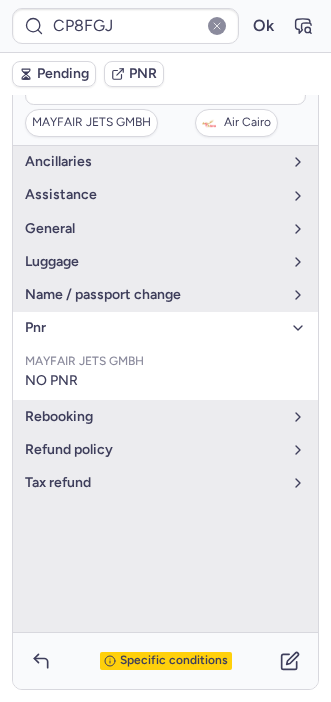 type 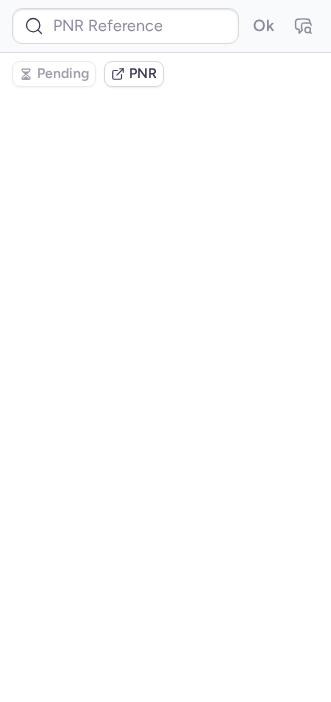 scroll, scrollTop: 0, scrollLeft: 0, axis: both 